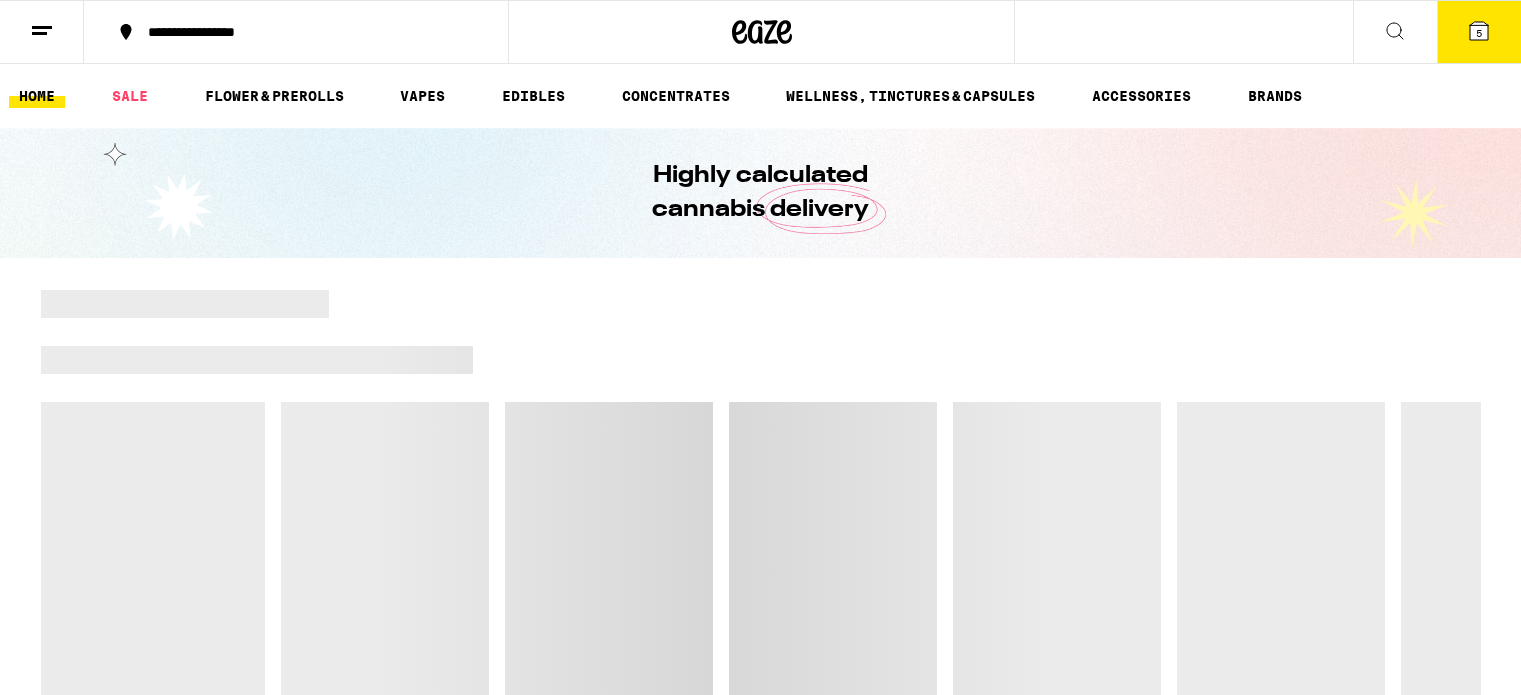 scroll, scrollTop: 0, scrollLeft: 0, axis: both 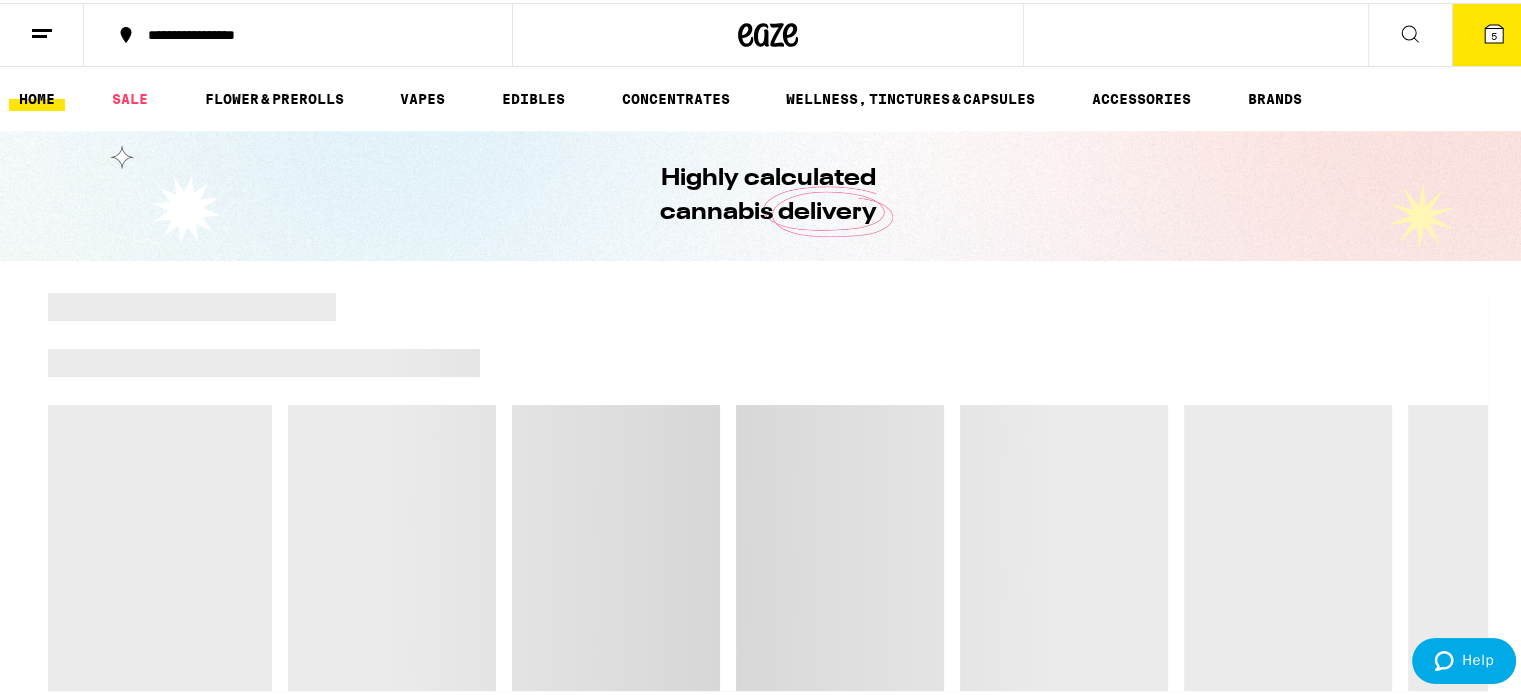click on "5" at bounding box center (1494, 32) 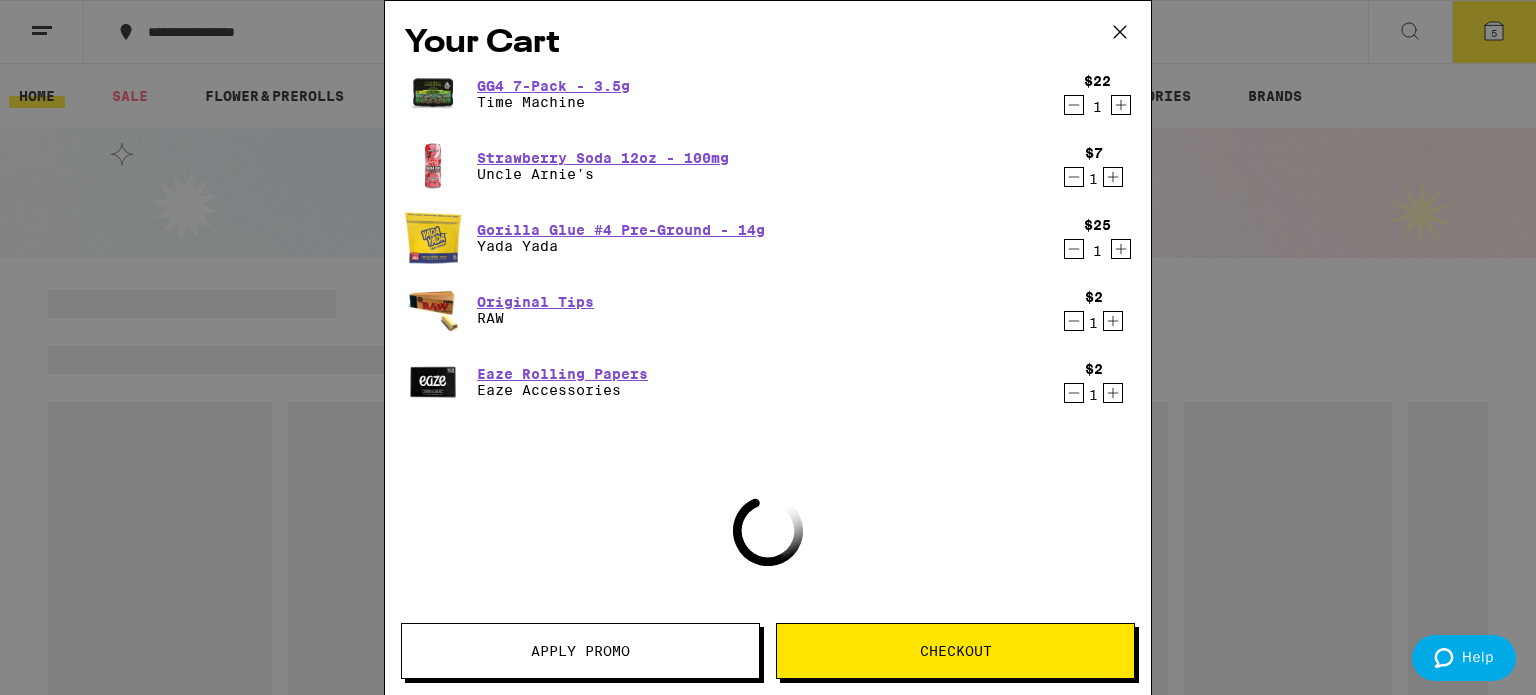 scroll, scrollTop: 0, scrollLeft: 0, axis: both 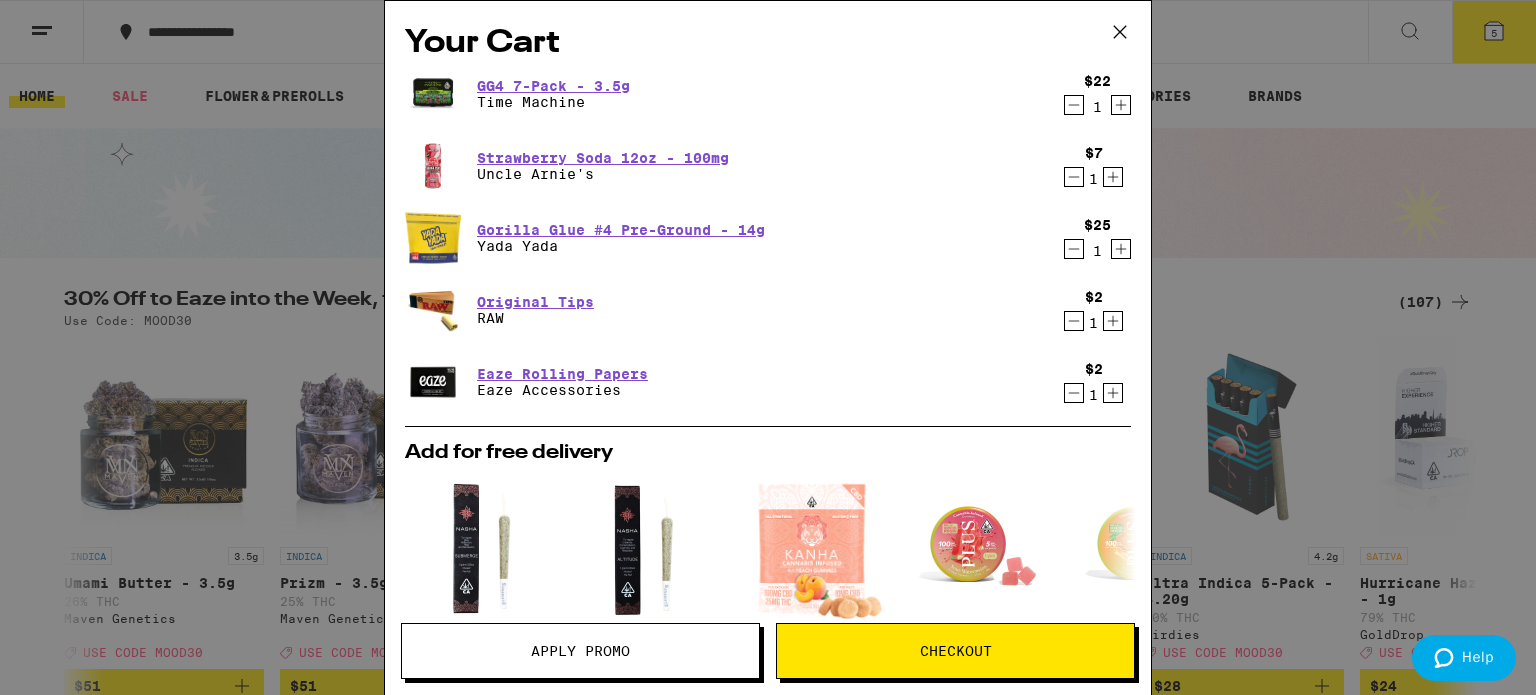 click 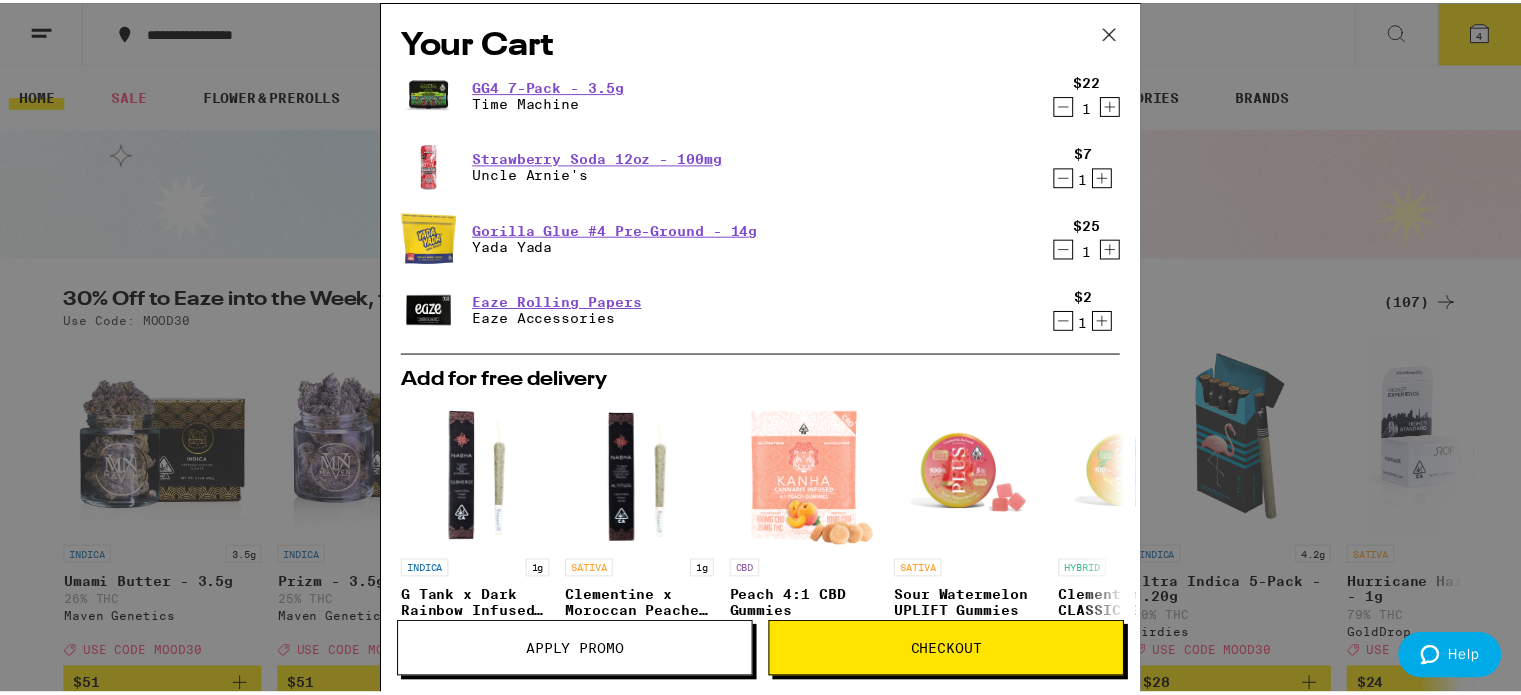 scroll, scrollTop: 0, scrollLeft: 0, axis: both 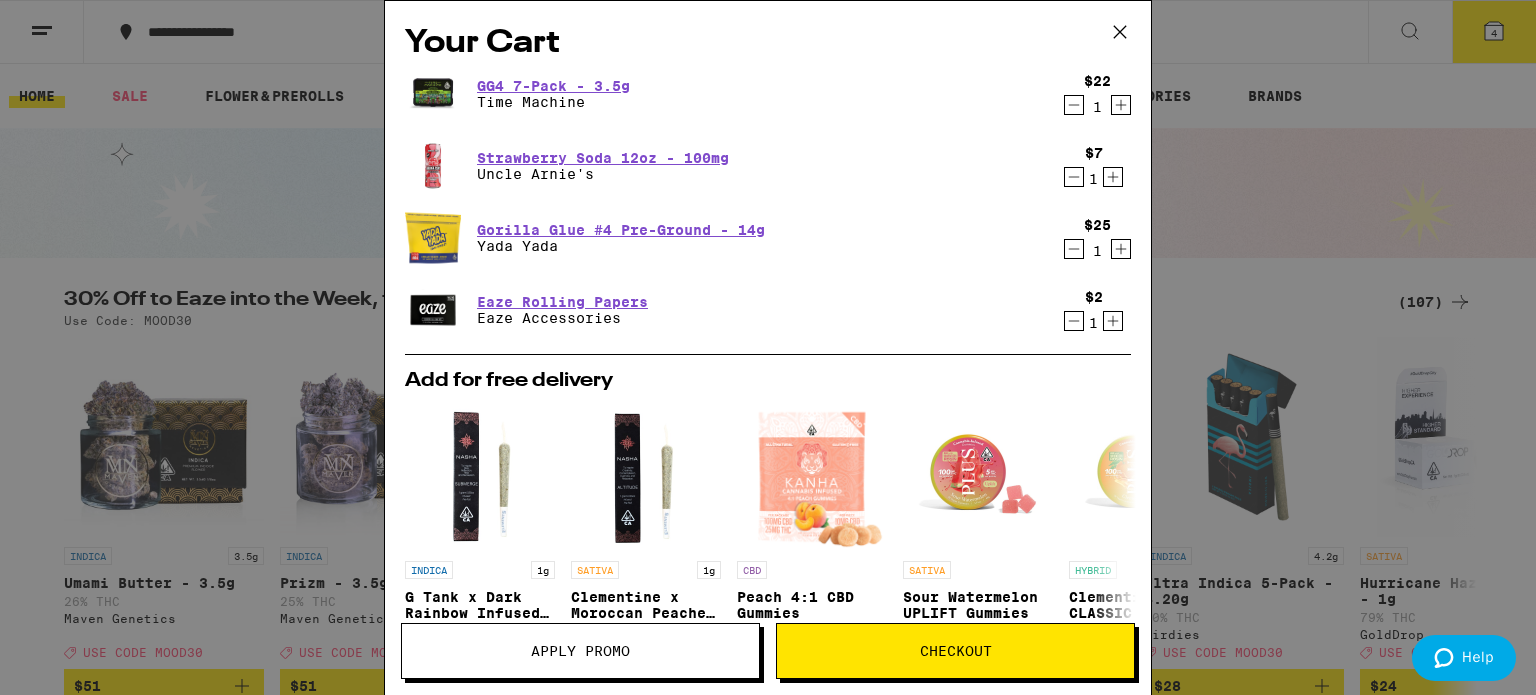 click 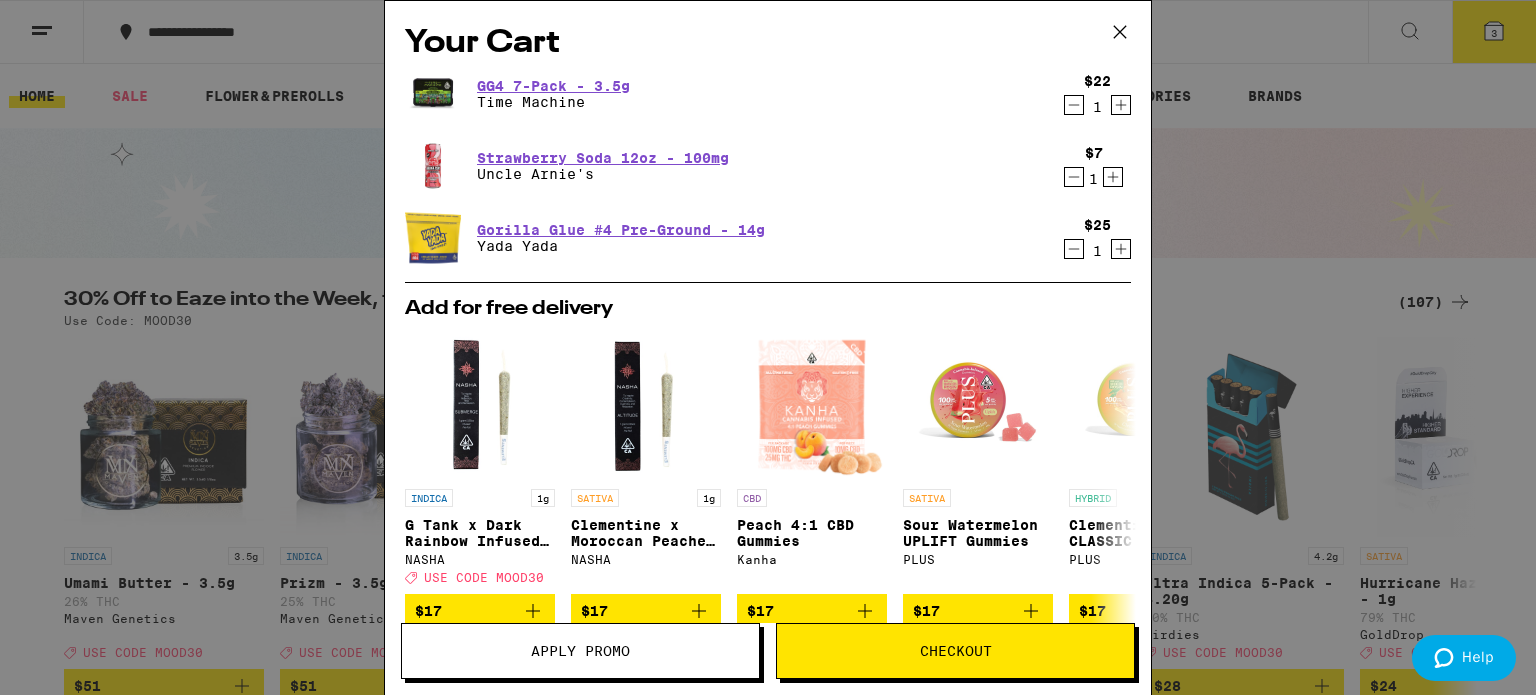 click on "Your Cart GG4 7-Pack - 3.5g $[PRICE] 1 Strawberry Soda 12oz - 100mg Uncle Arnie's $[PRICE] 1 Gorilla Glue #4 Pre-Ground - 14g Yada Yada $[PRICE] 1 Add for free delivery INDICA 1g G Tank x Dark Rainbow Infused - 1g NASHA Deal Created with Sketch. USE CODE MOOD30 $[PRICE] SATIVA 1g Clementine x Moroccan Peaches Altitude Infused - 1g NASHA $[PRICE] CBD Peach 4:1 CBD Gummies Kanha $[PRICE] SATIVA Sour Watermelon UPLIFT Gummies PLUS $[PRICE] HYBRID Clementine CLASSIC Gummies PLUS $[PRICE] INDICA Marionberry Gummies WYLD $[PRICE] INDICA Sour Cherry Gummies WYLD $[PRICE] SATIVA Raspberry Gummies WYLD $[PRICE] CBD Sour Apple Gummies WYLD $[PRICE] HYBRID Huckleberry Gummies WYLD $[PRICE] Subtotal $[PRICE] Delivery $[PRICE] Add $[PRICE] to get free delivery! Taxes & Fees More Info $[PRICE] Order Total $[PRICE] ⚠️ The products in this order can expose you to chemicals including marijuana or cannabis smoke, which is known to the State of California to cause cancer and birth defects or other reproductive harm. For more information go to https:// www.P65Warnings.ca.gov Apply Promo" at bounding box center [768, 347] 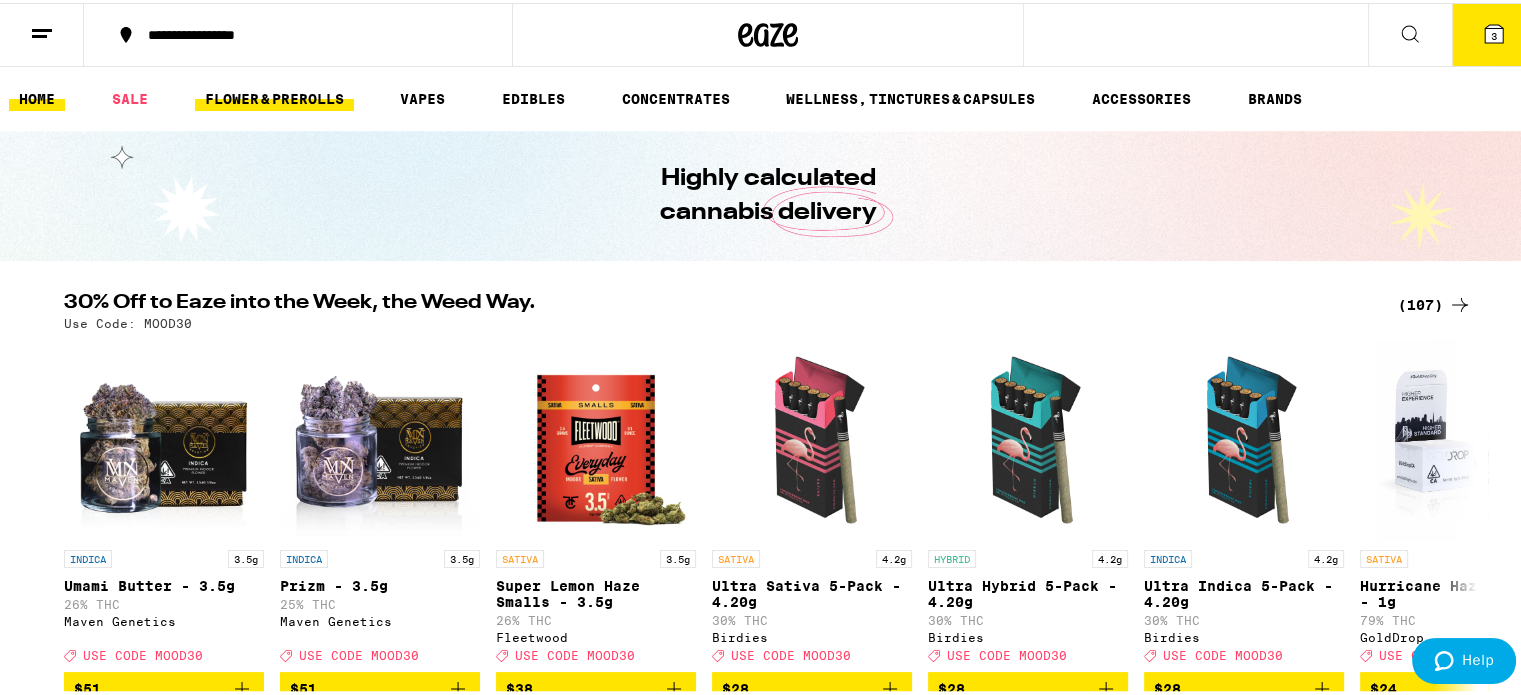 scroll, scrollTop: 0, scrollLeft: 0, axis: both 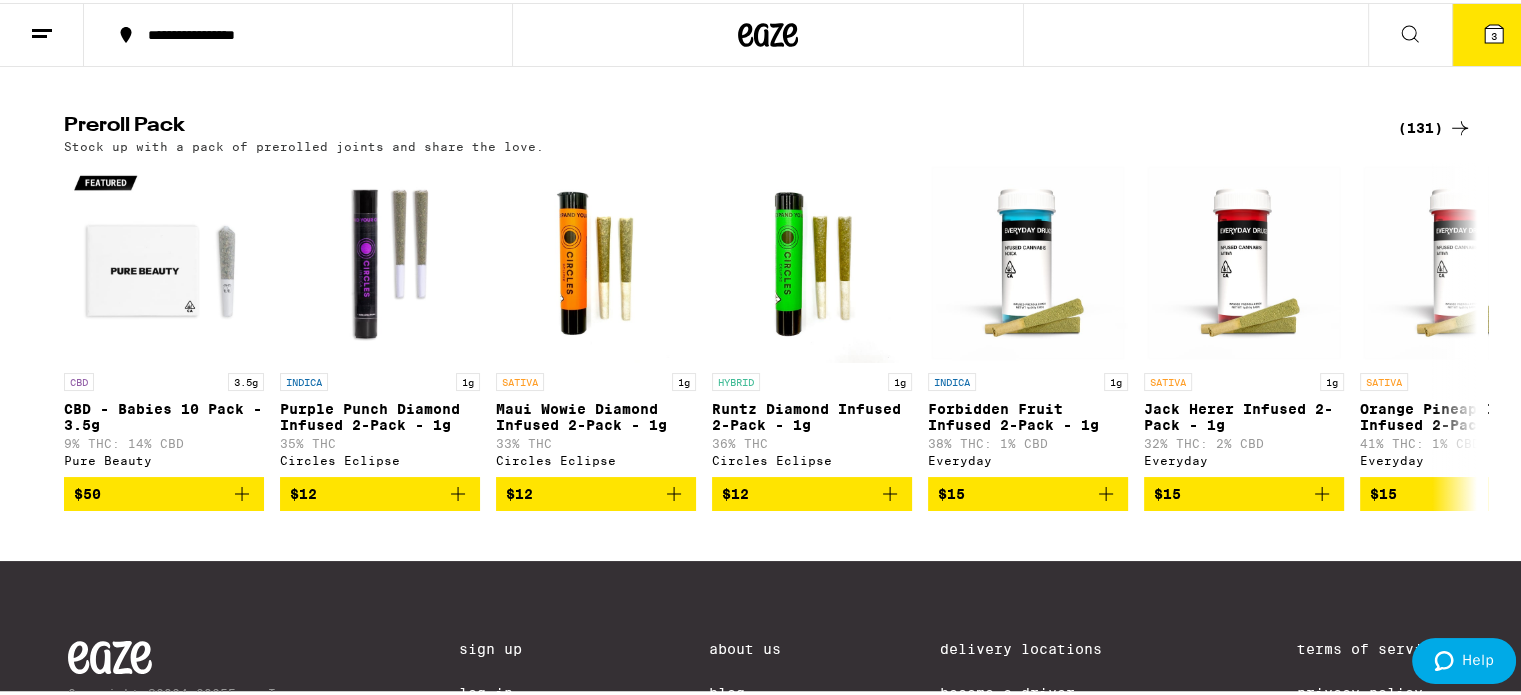 click on "(131)" at bounding box center [1435, 125] 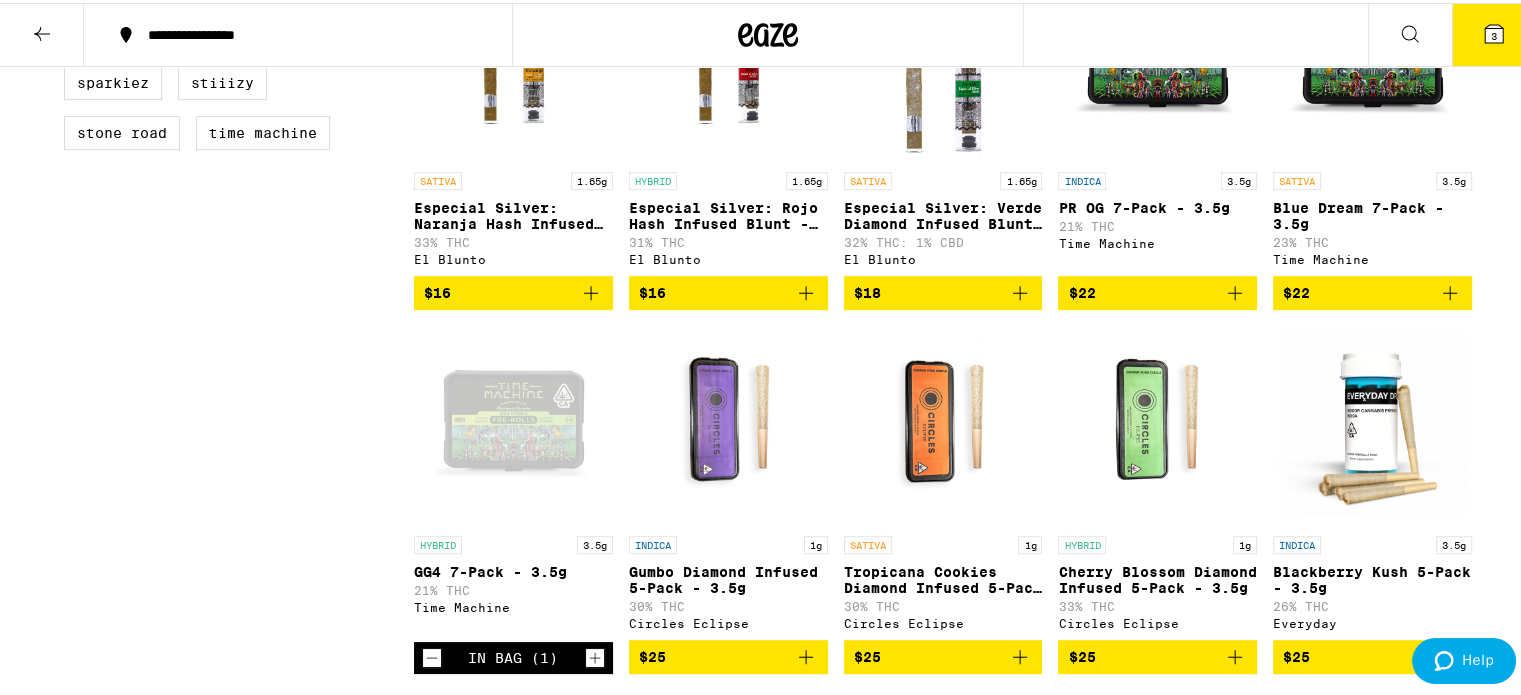 scroll, scrollTop: 1042, scrollLeft: 0, axis: vertical 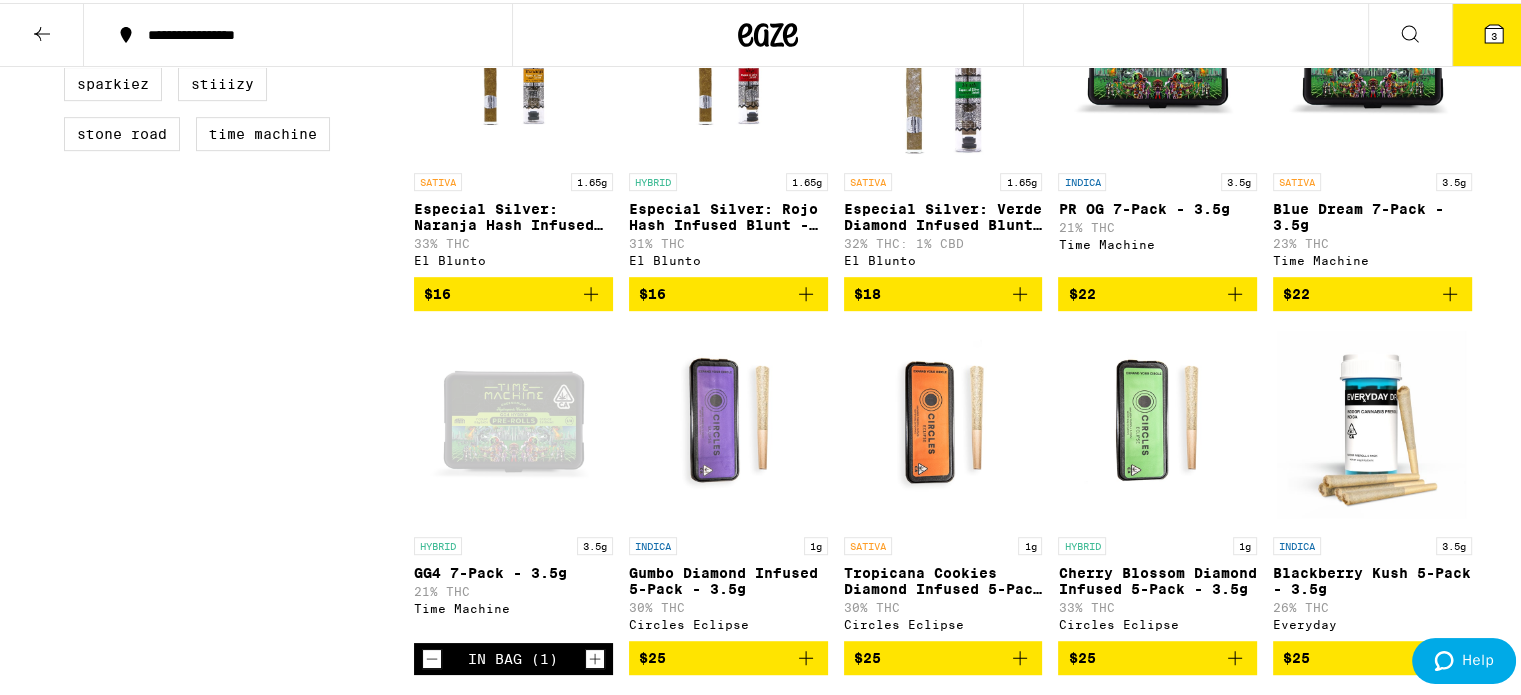 click 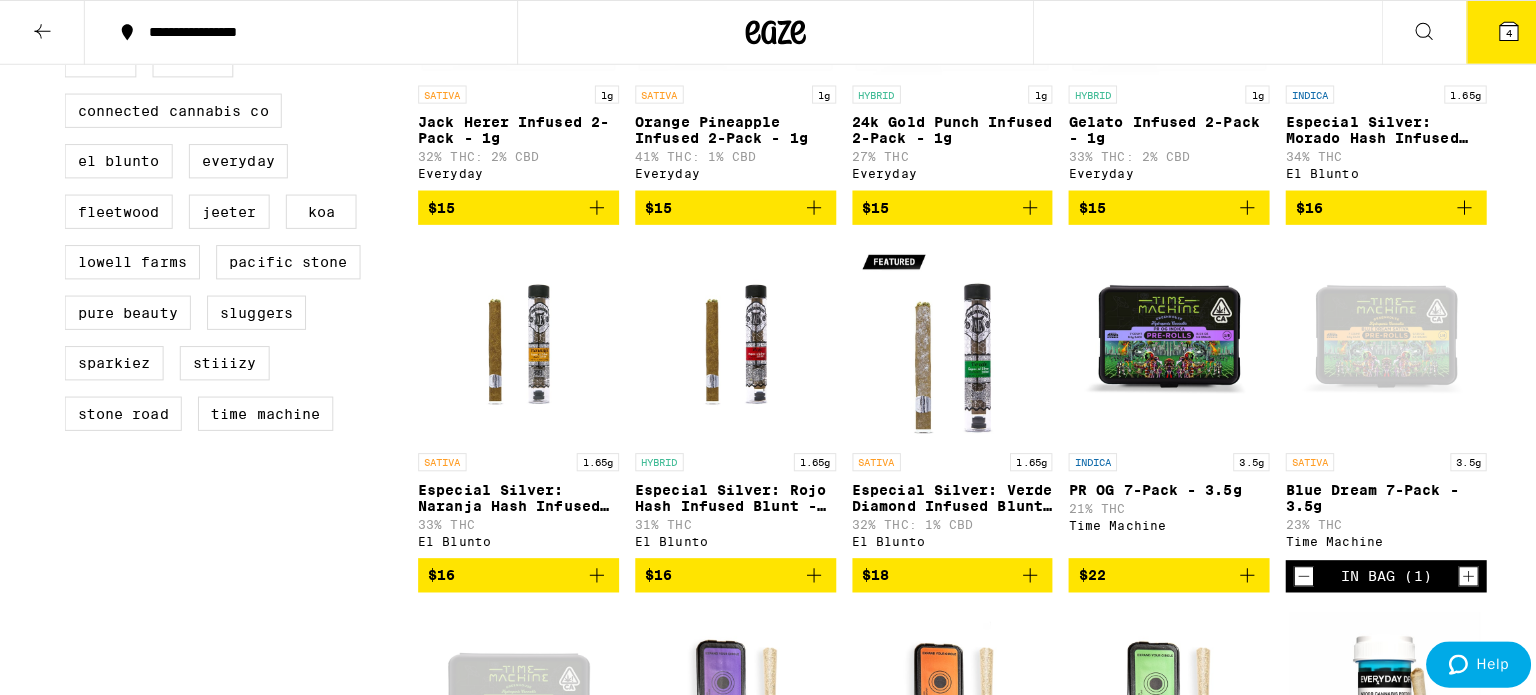 scroll, scrollTop: 762, scrollLeft: 0, axis: vertical 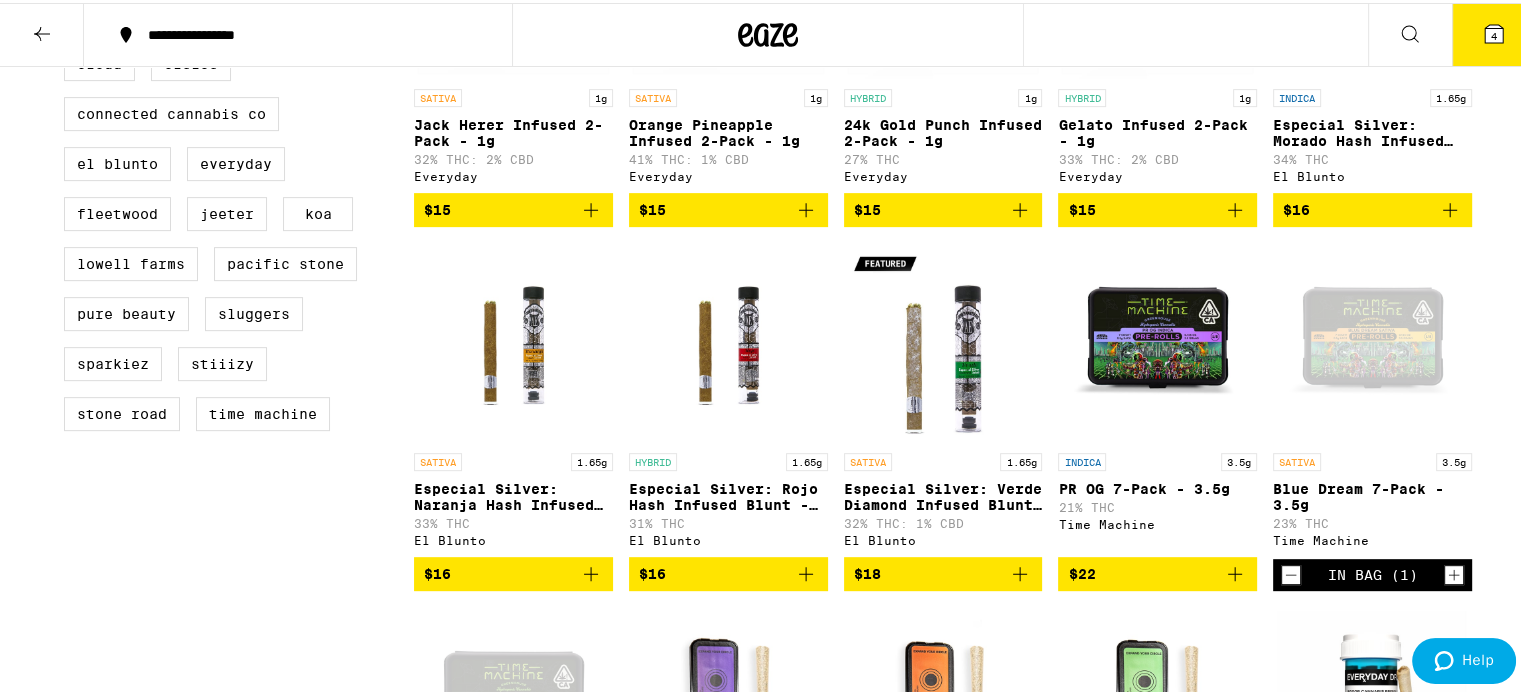 click 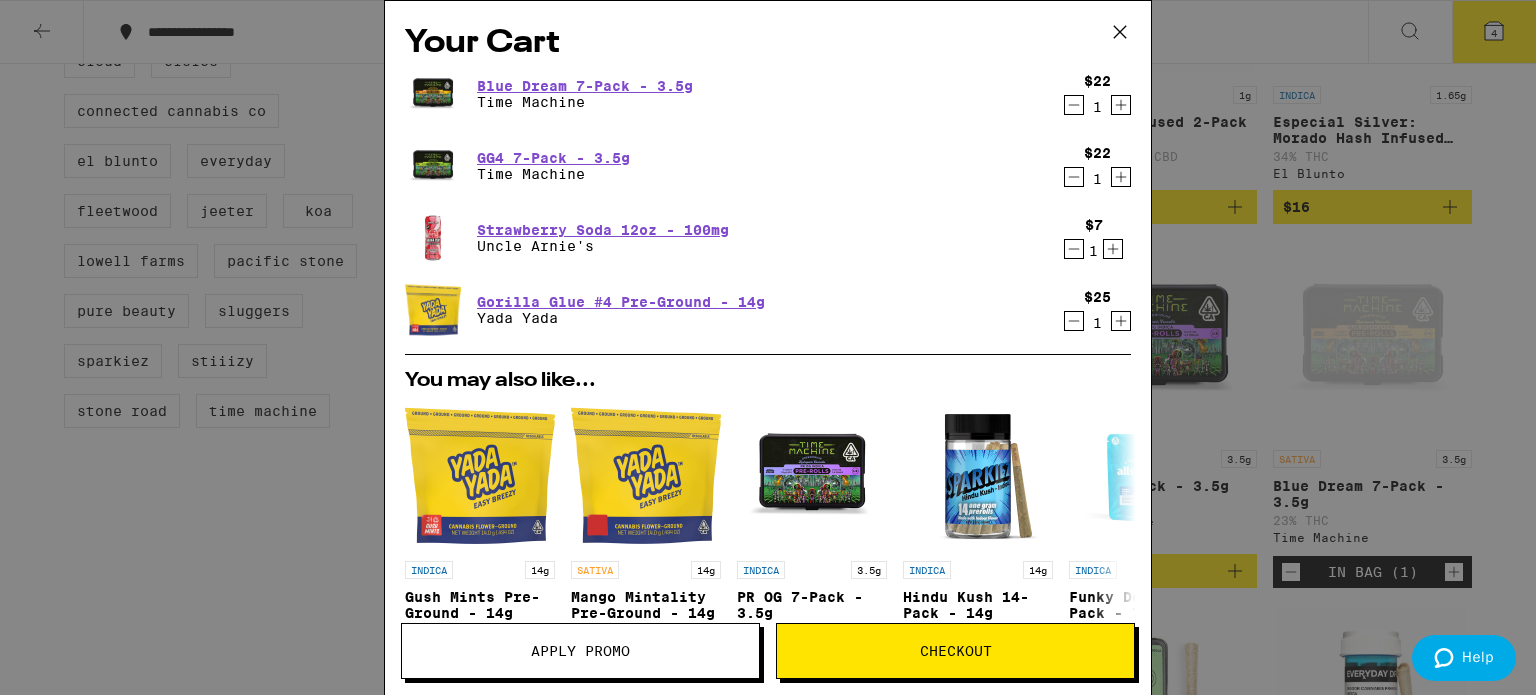 click 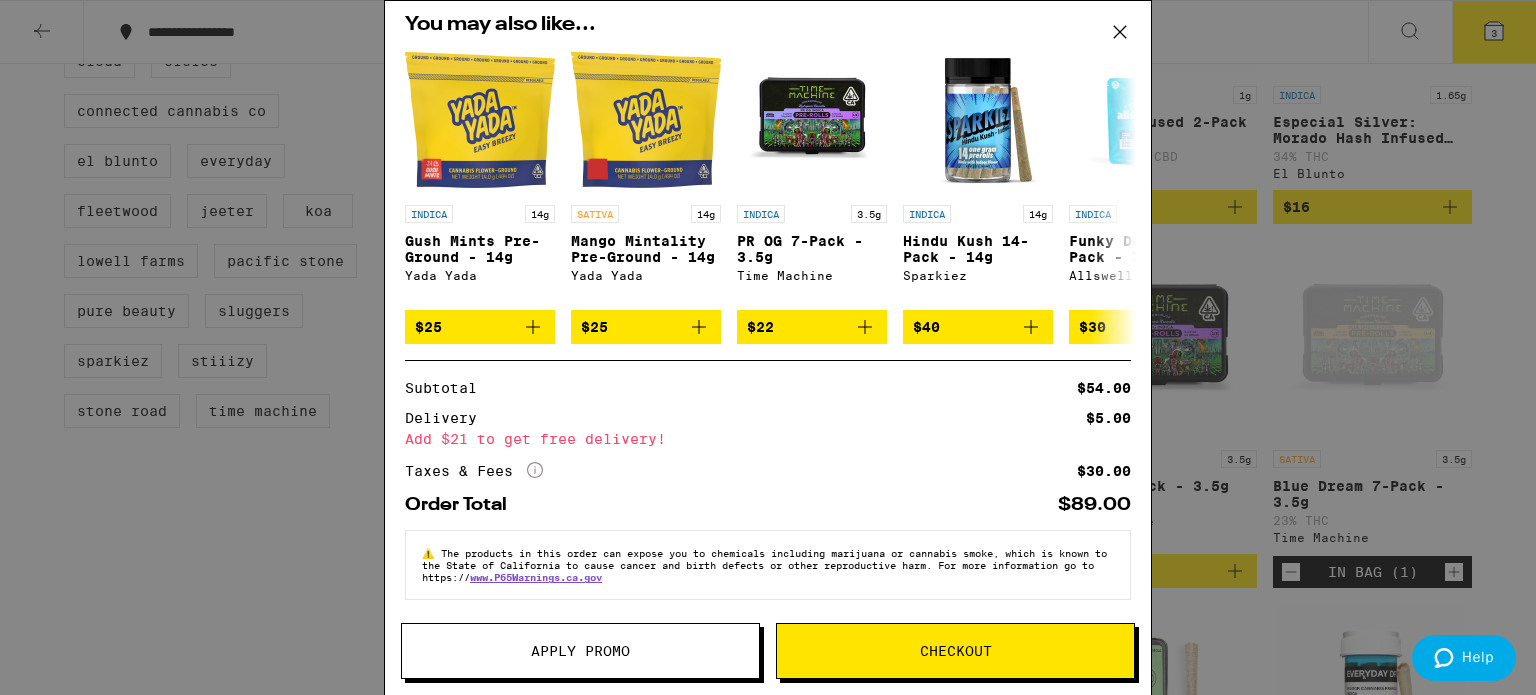 scroll, scrollTop: 284, scrollLeft: 0, axis: vertical 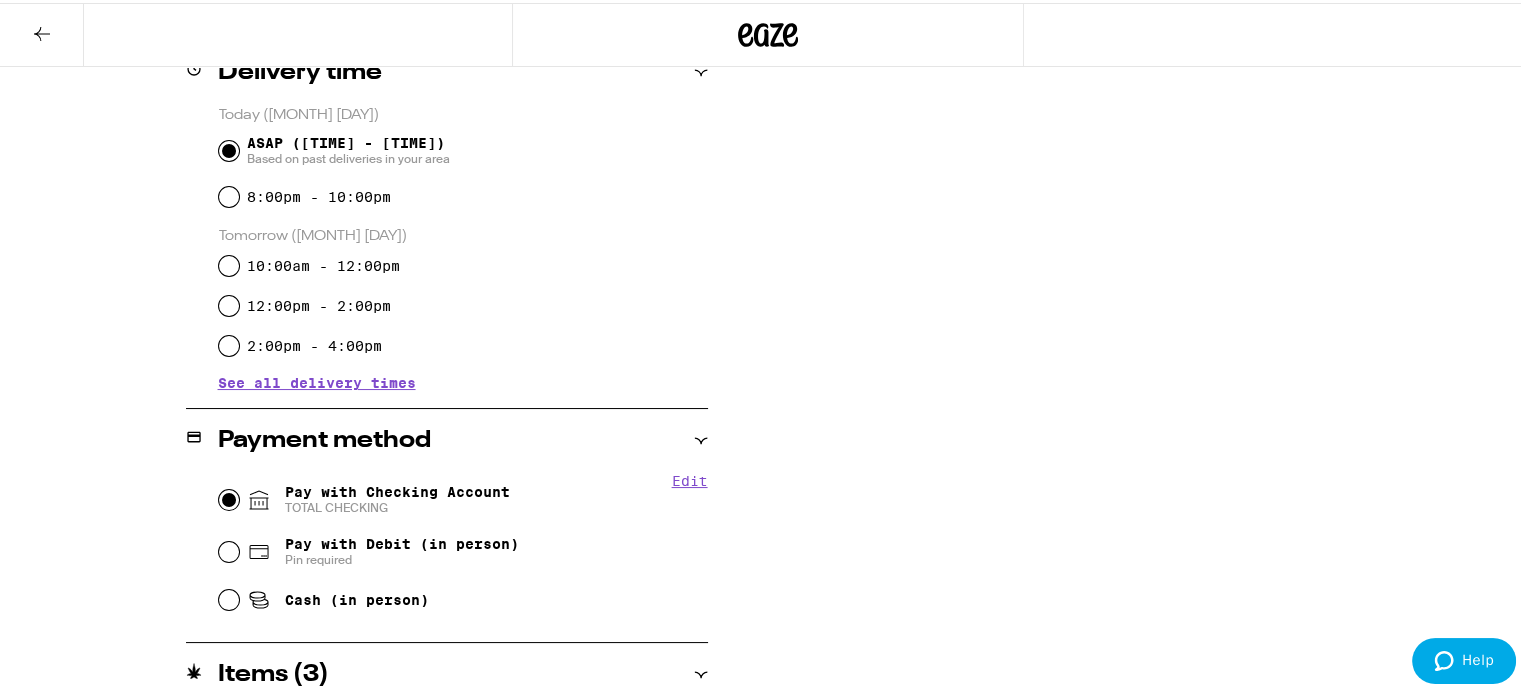 click on "Pay with Checking Account TOTAL CHECKING" at bounding box center (229, 497) 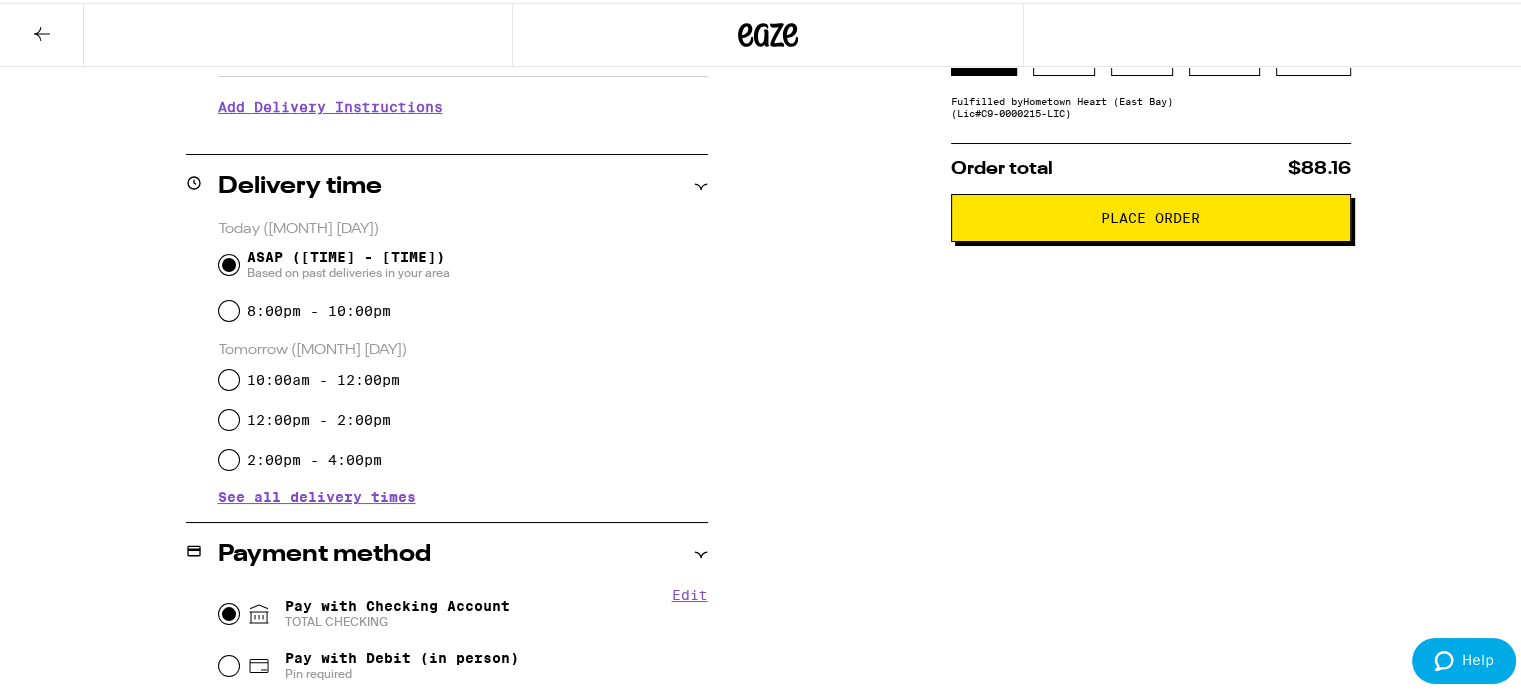 scroll, scrollTop: 404, scrollLeft: 0, axis: vertical 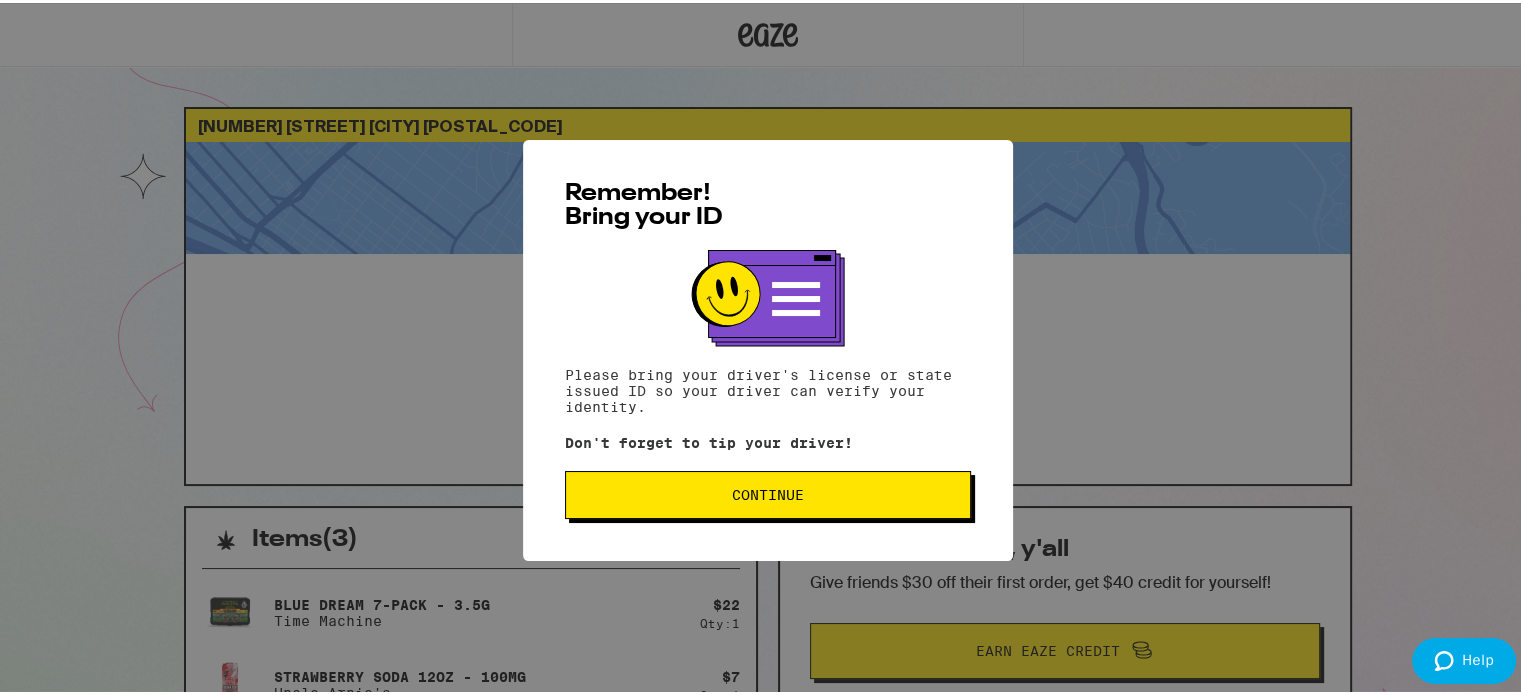 click on "Continue" at bounding box center (768, 492) 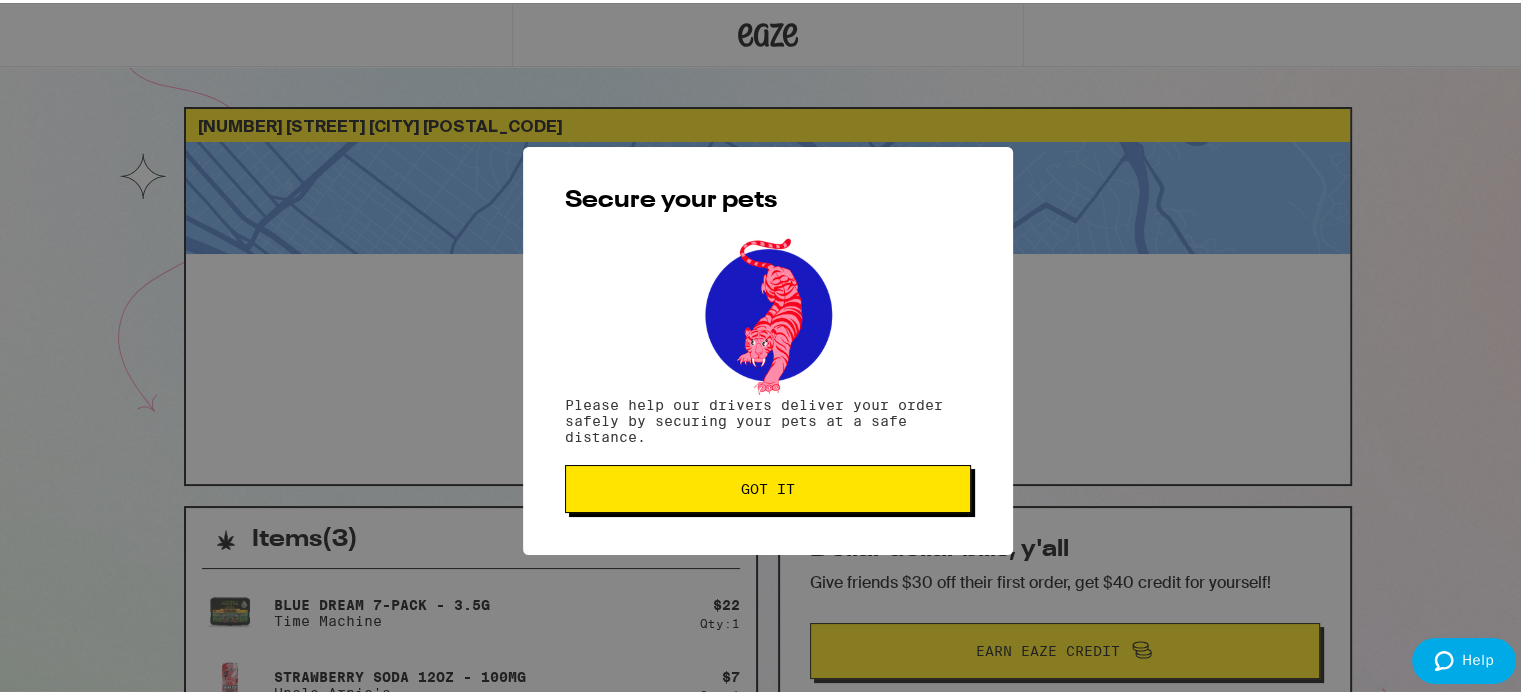 click on "Got it" at bounding box center [768, 486] 